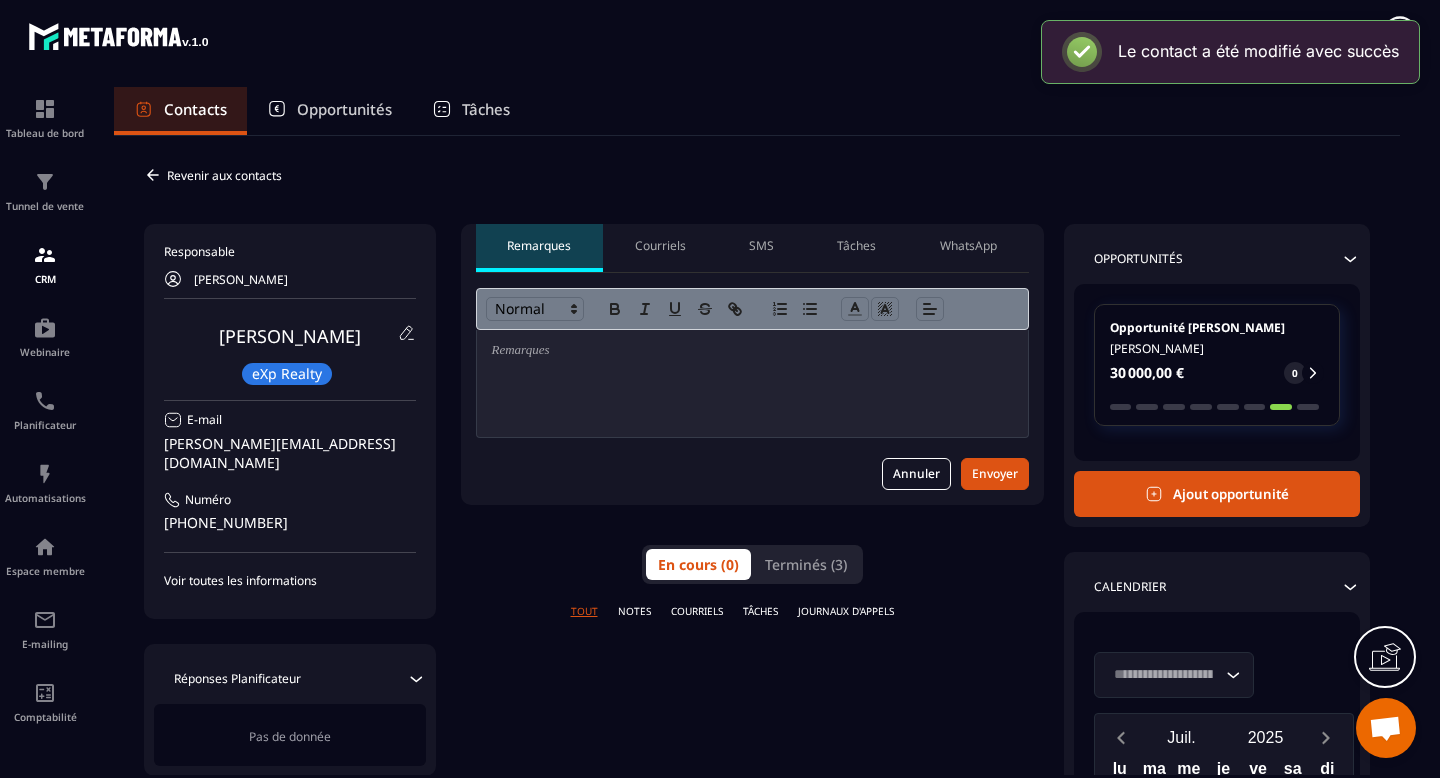 scroll, scrollTop: 0, scrollLeft: 0, axis: both 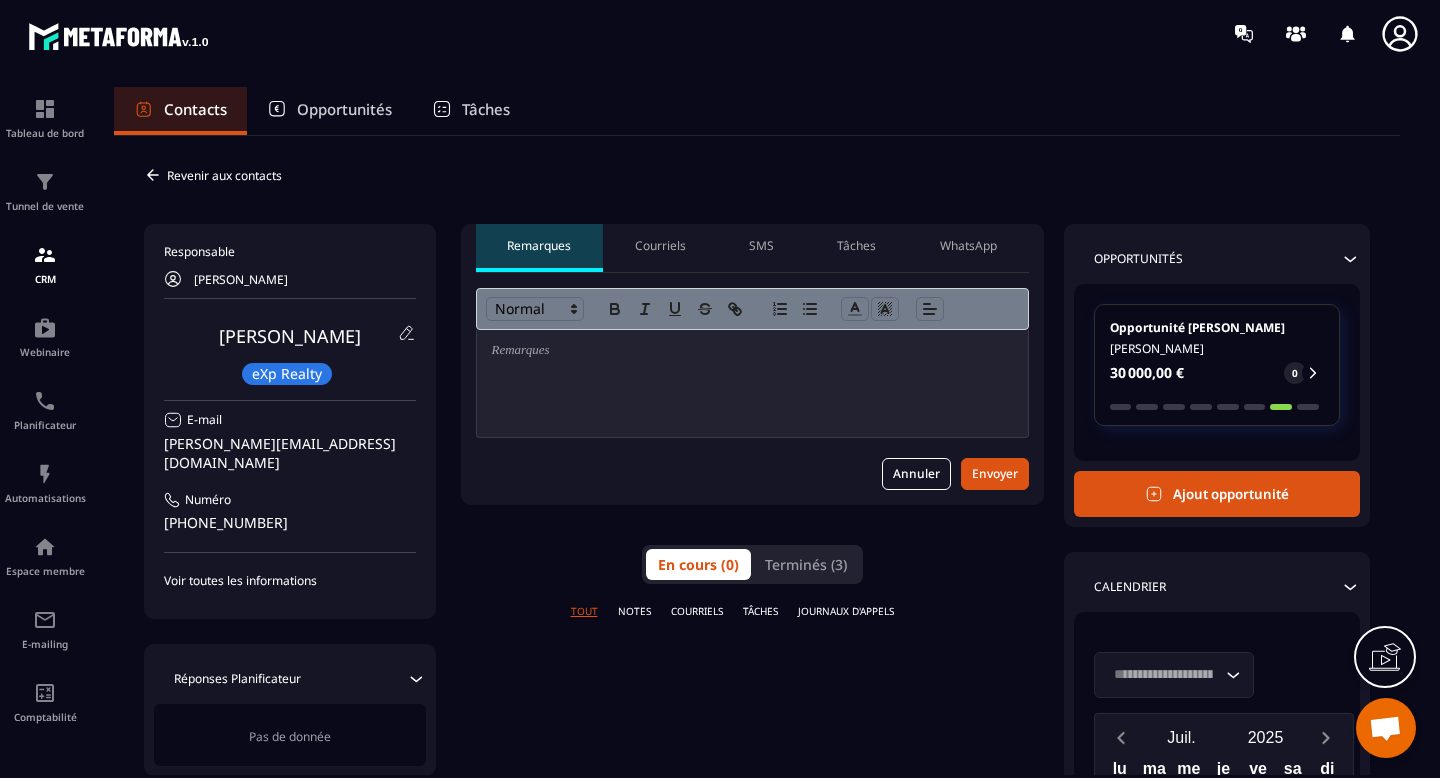 click on "Opportunités" at bounding box center (329, 111) 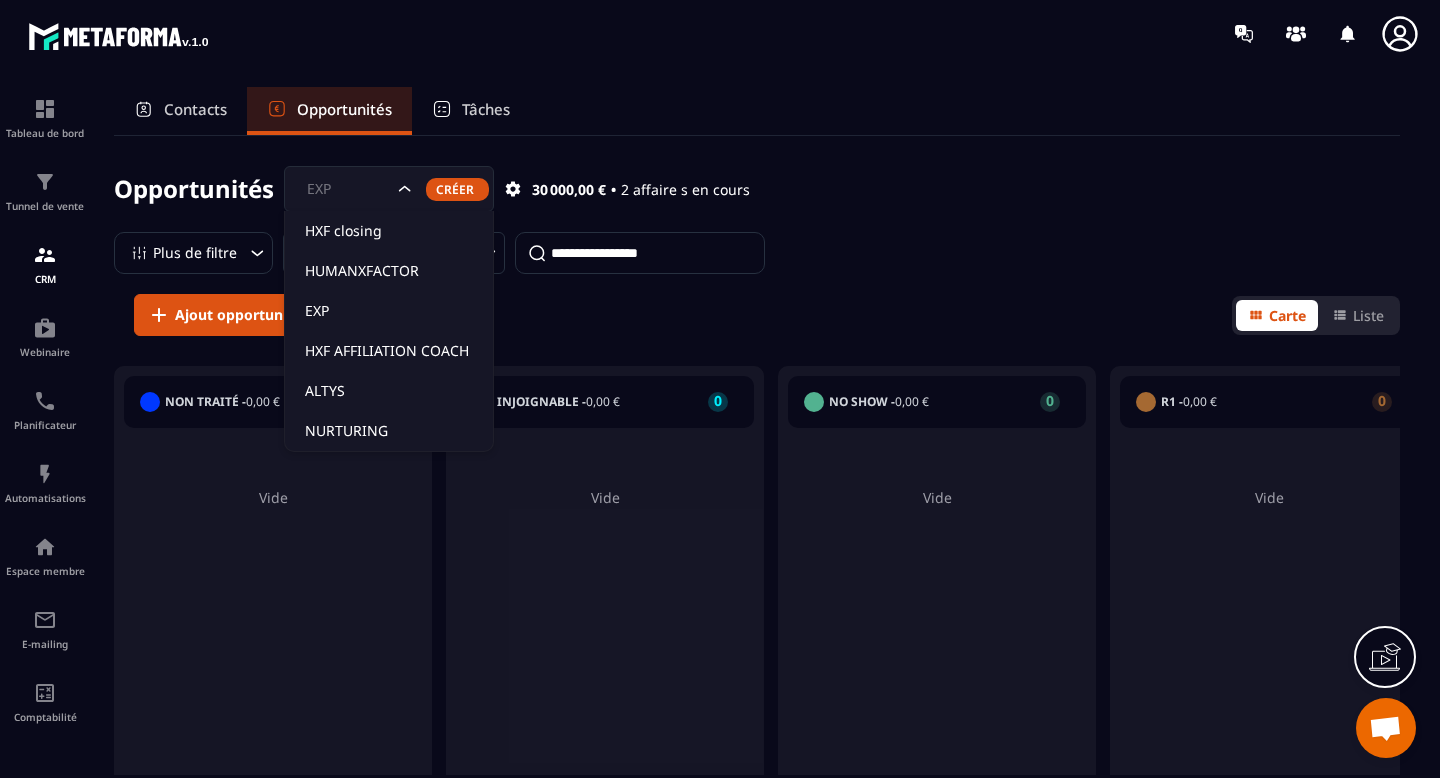click 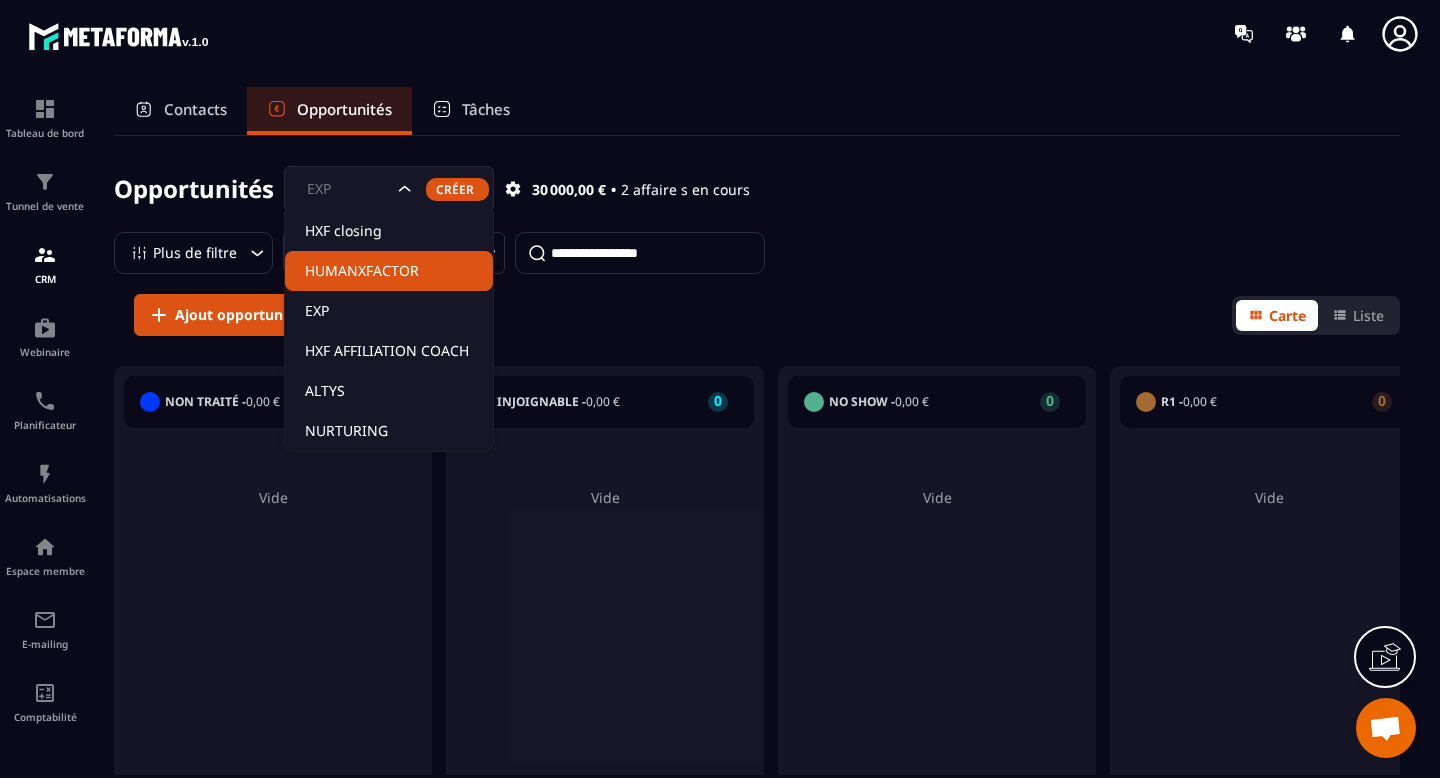 click on "HUMANXFACTOR" 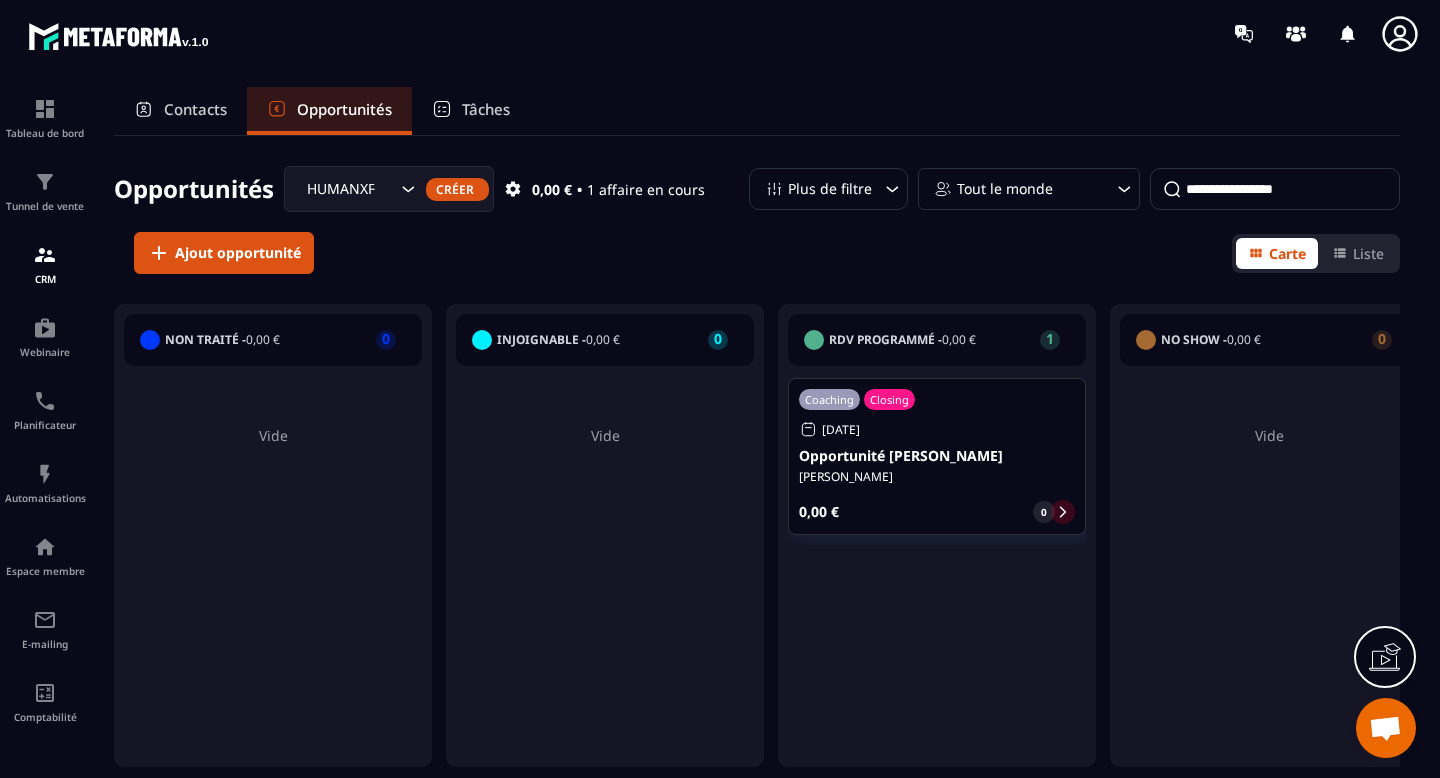 click at bounding box center [1275, 189] 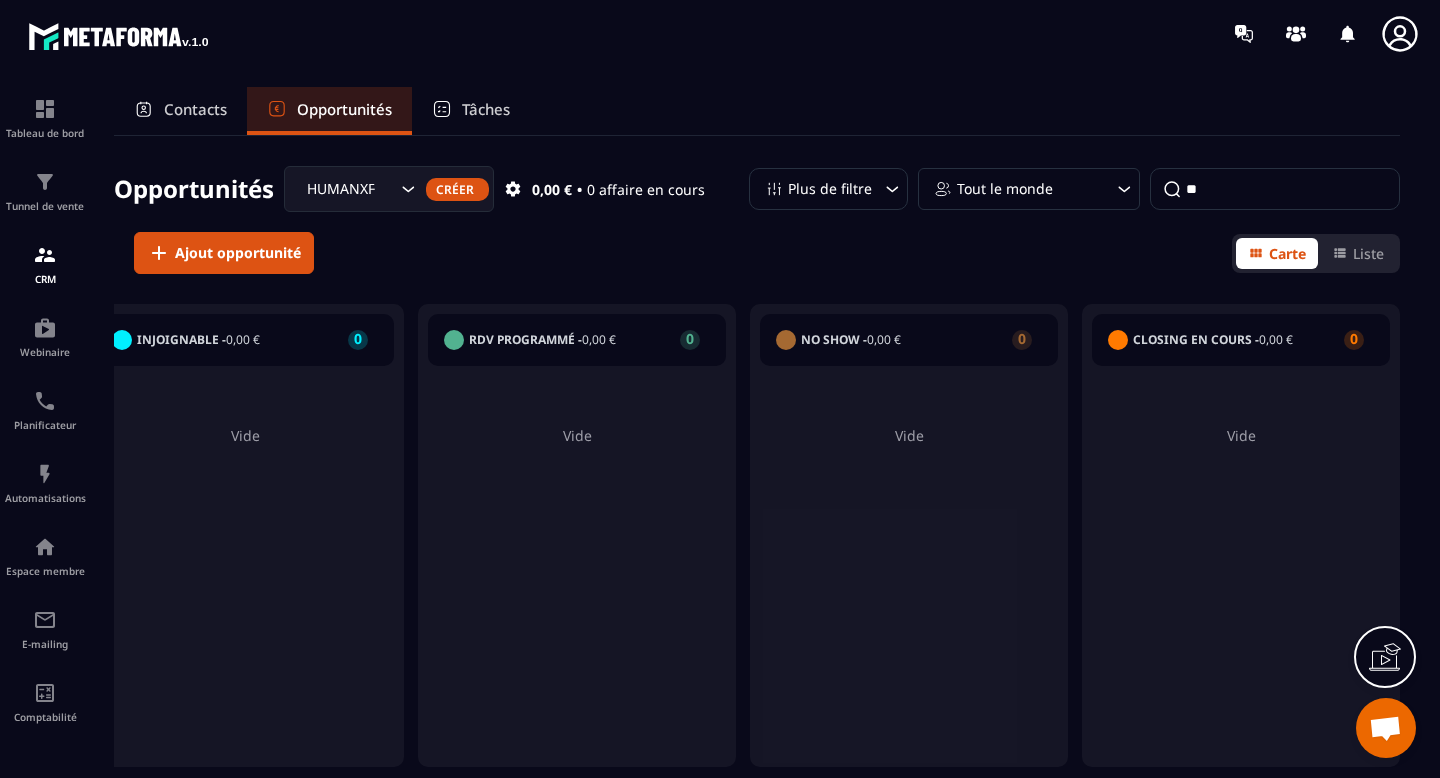 scroll, scrollTop: 0, scrollLeft: 0, axis: both 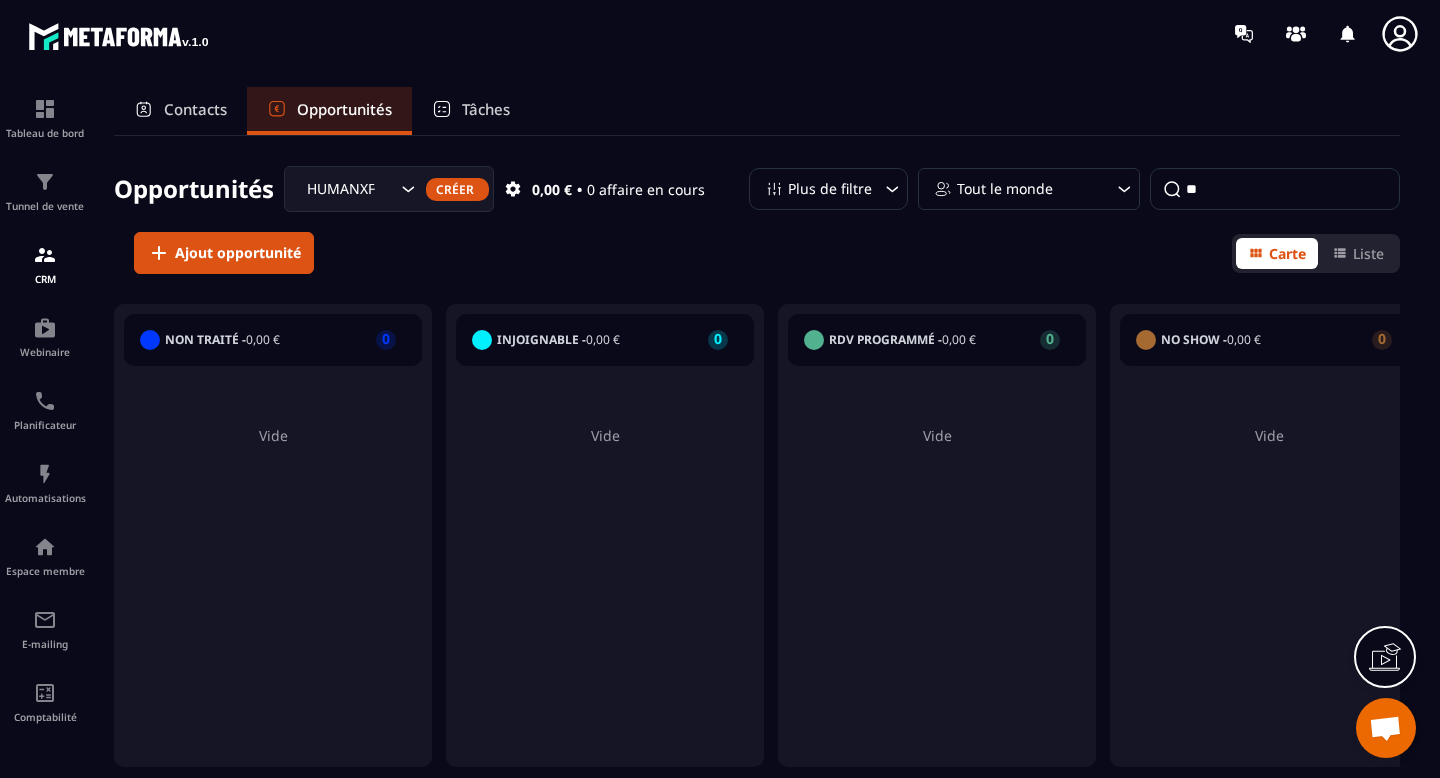 type on "**" 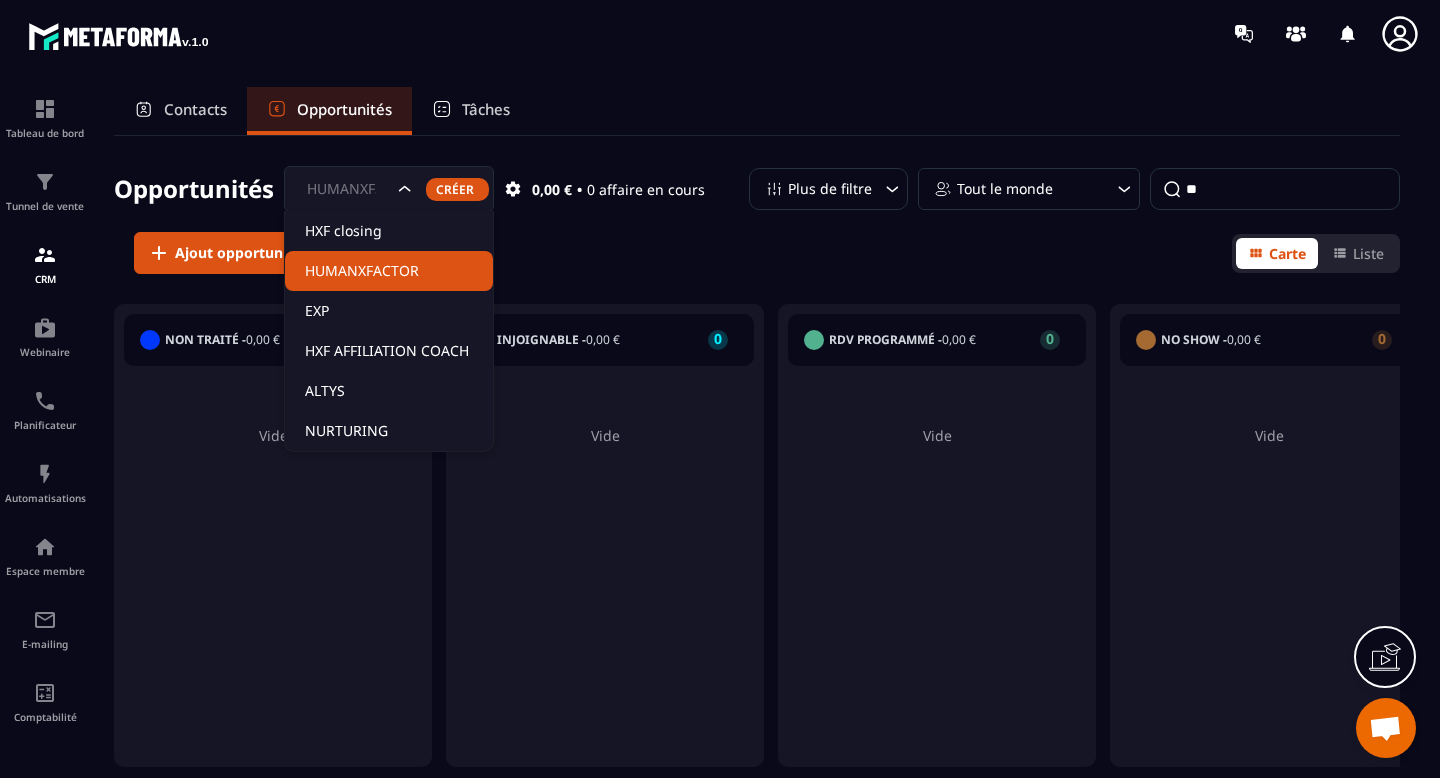 click on "HUMANXFACTOR" 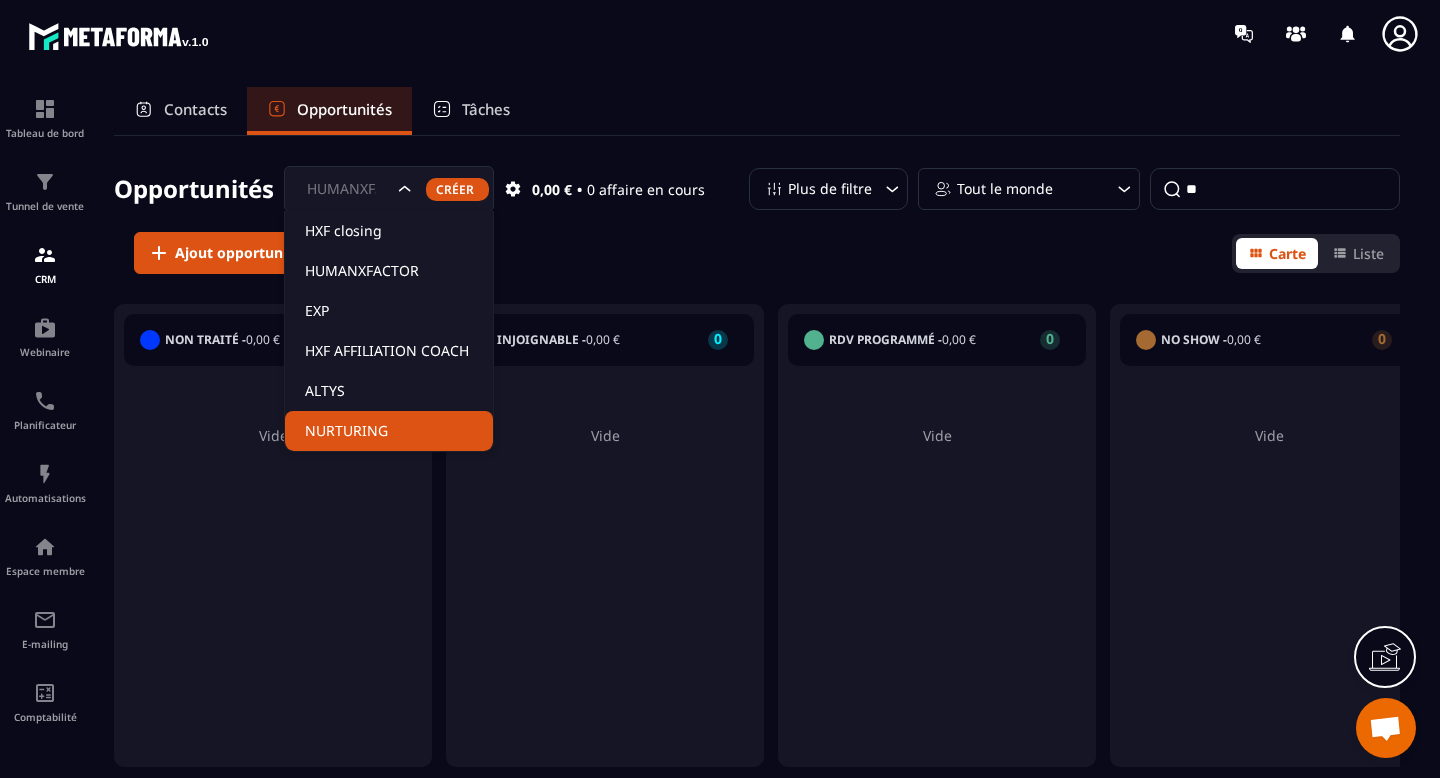 click on "NURTURING" 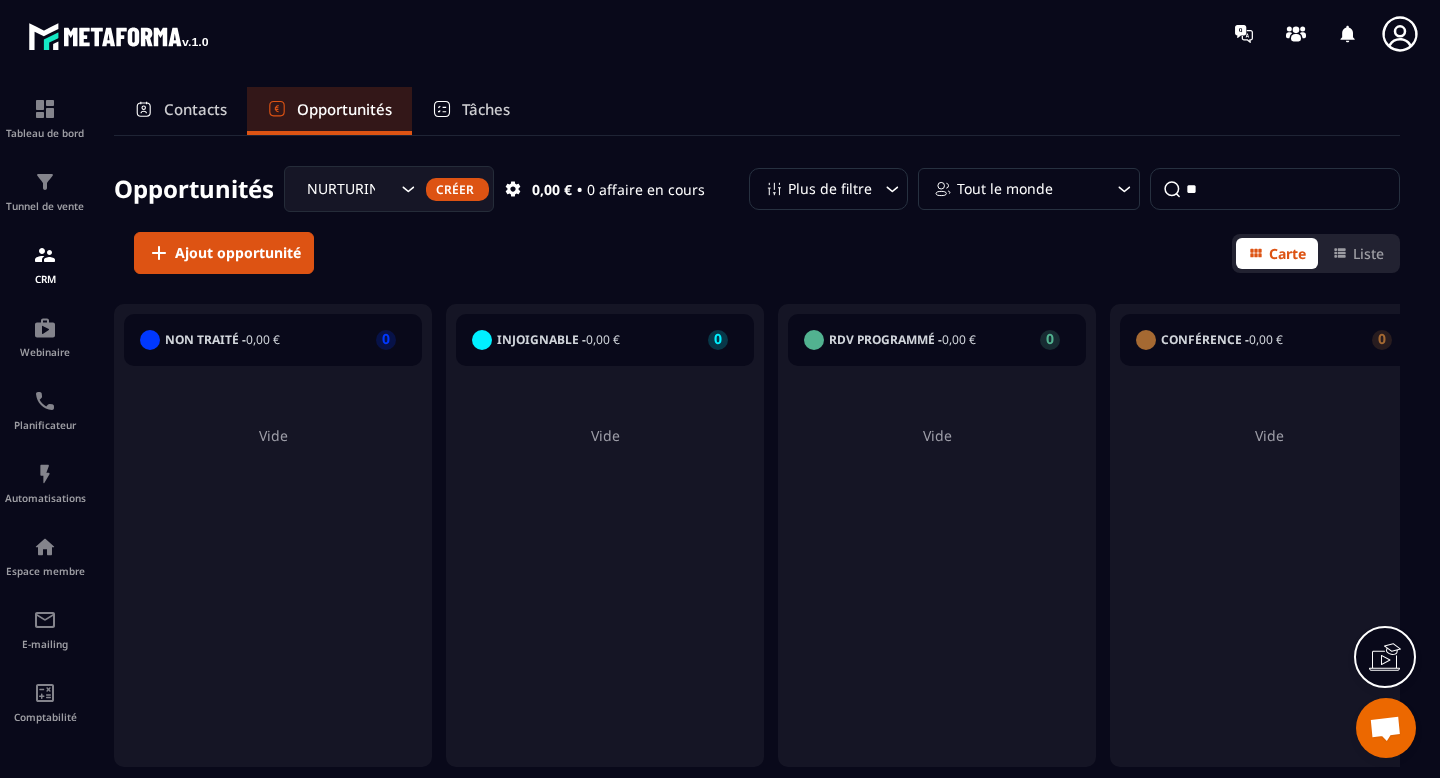 click on "NURTURING" at bounding box center [349, 189] 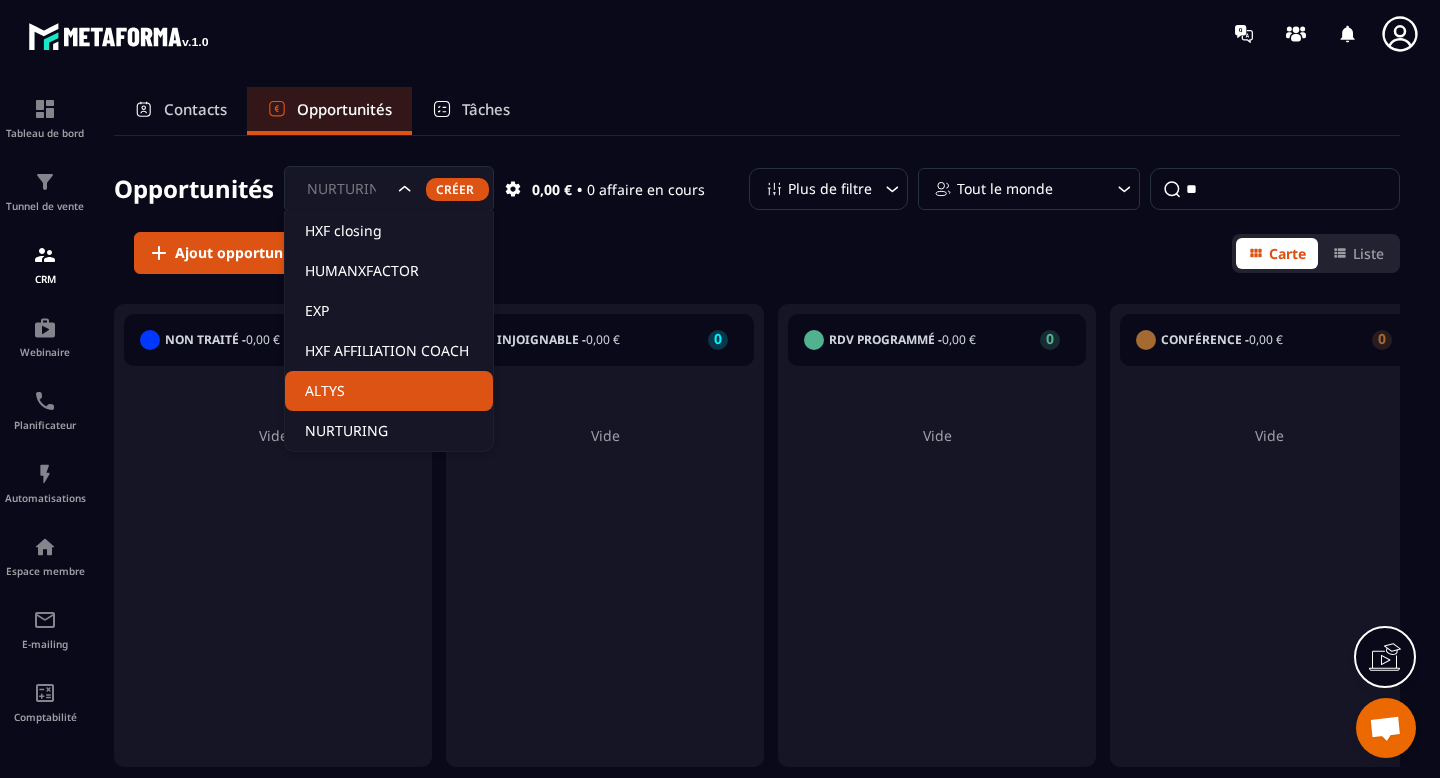 click on "ALTYS" 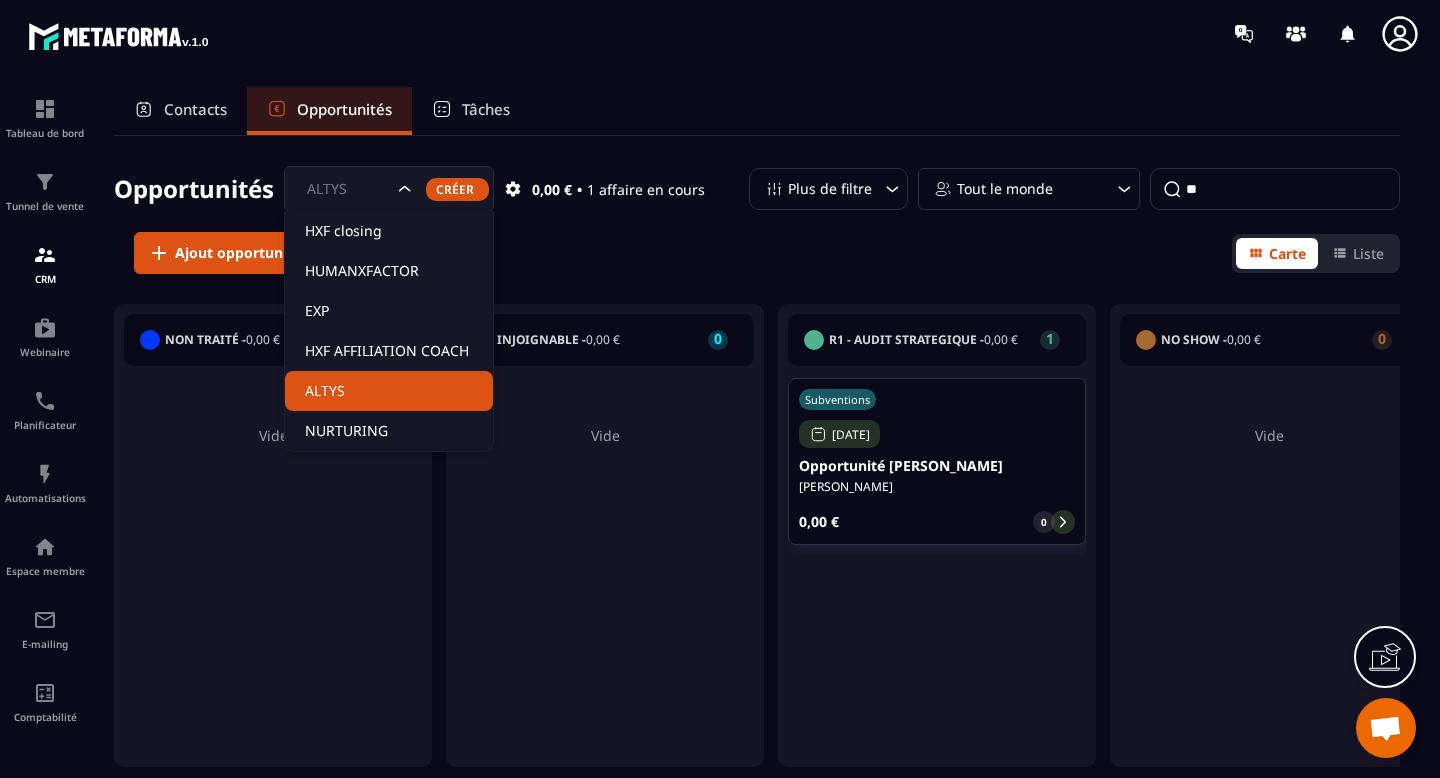 click on "ALTYS" at bounding box center (347, 189) 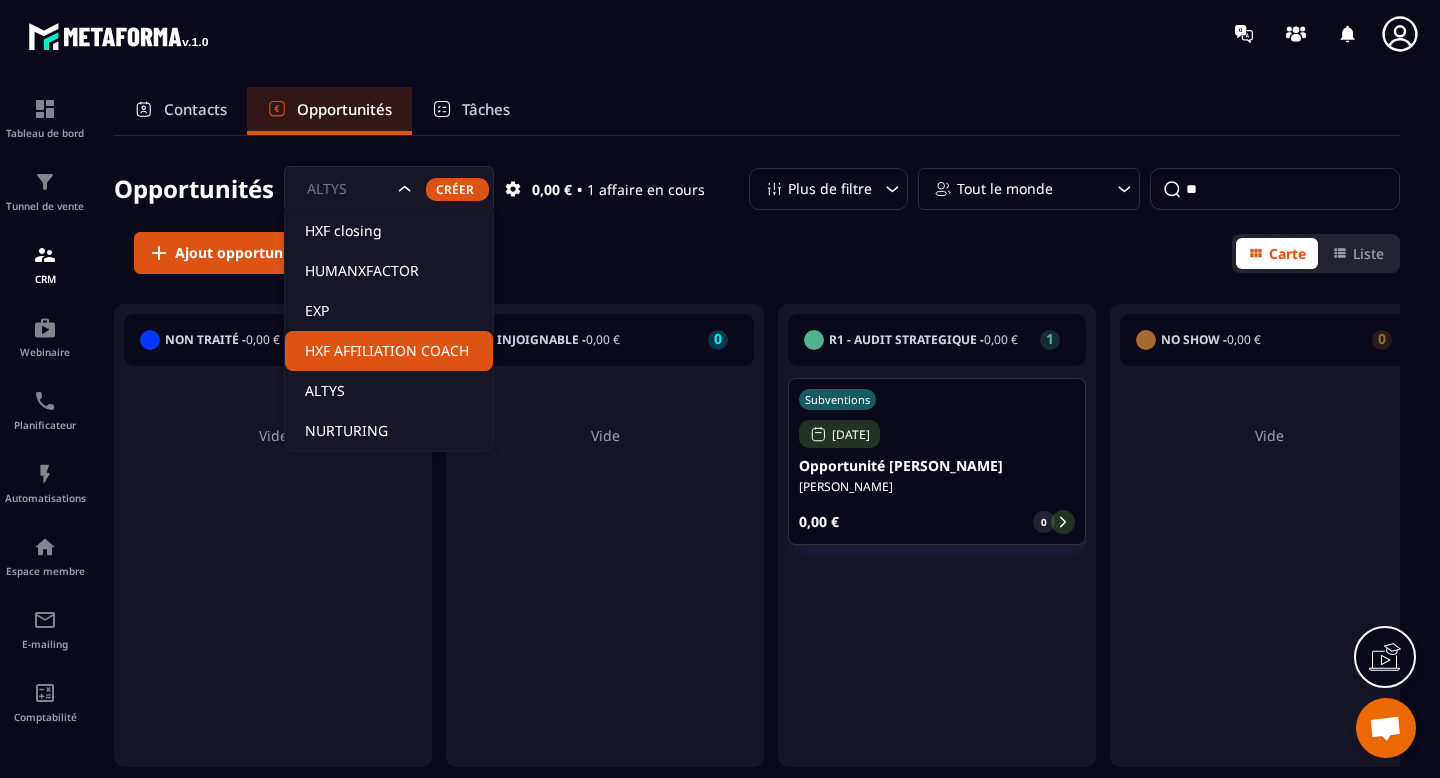 click on "HXF AFFILIATION COACH" 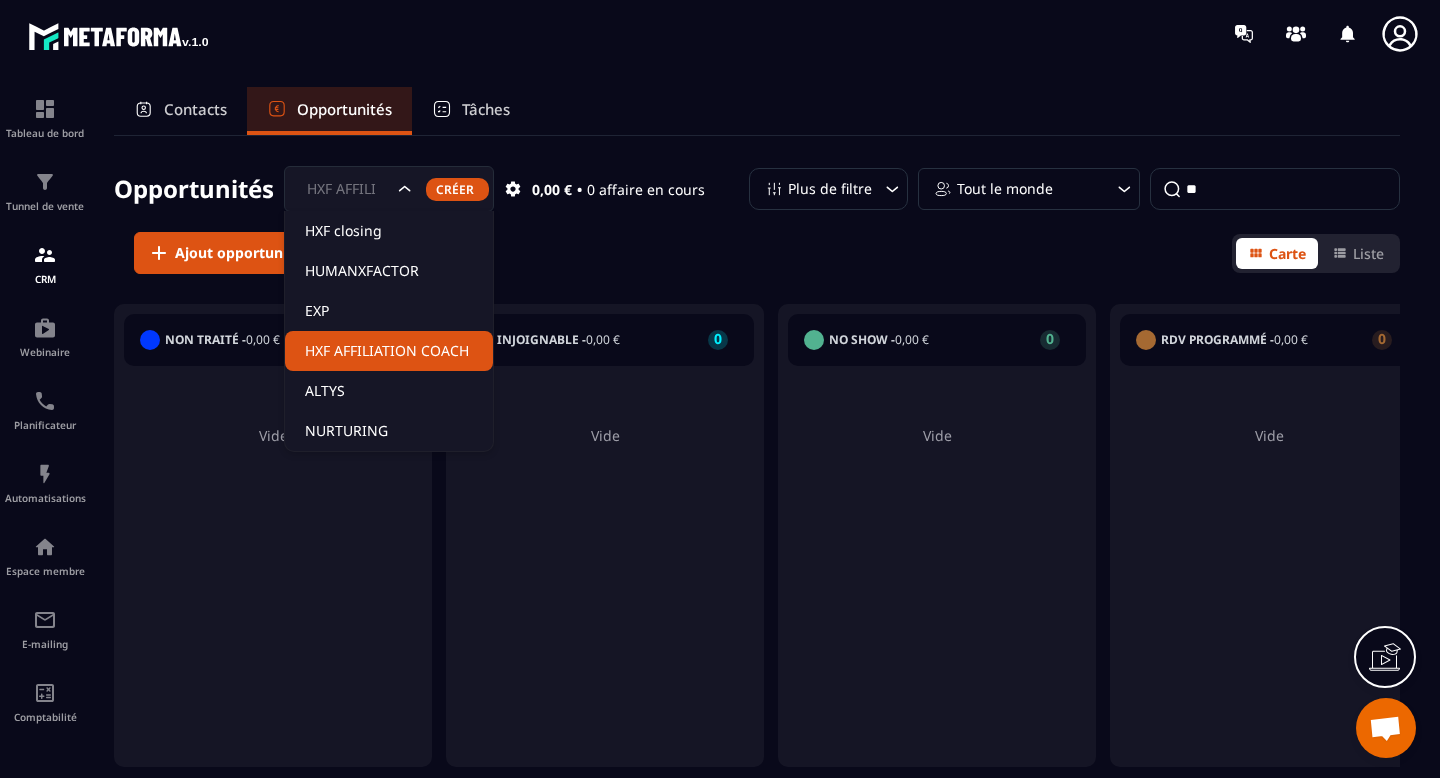 click 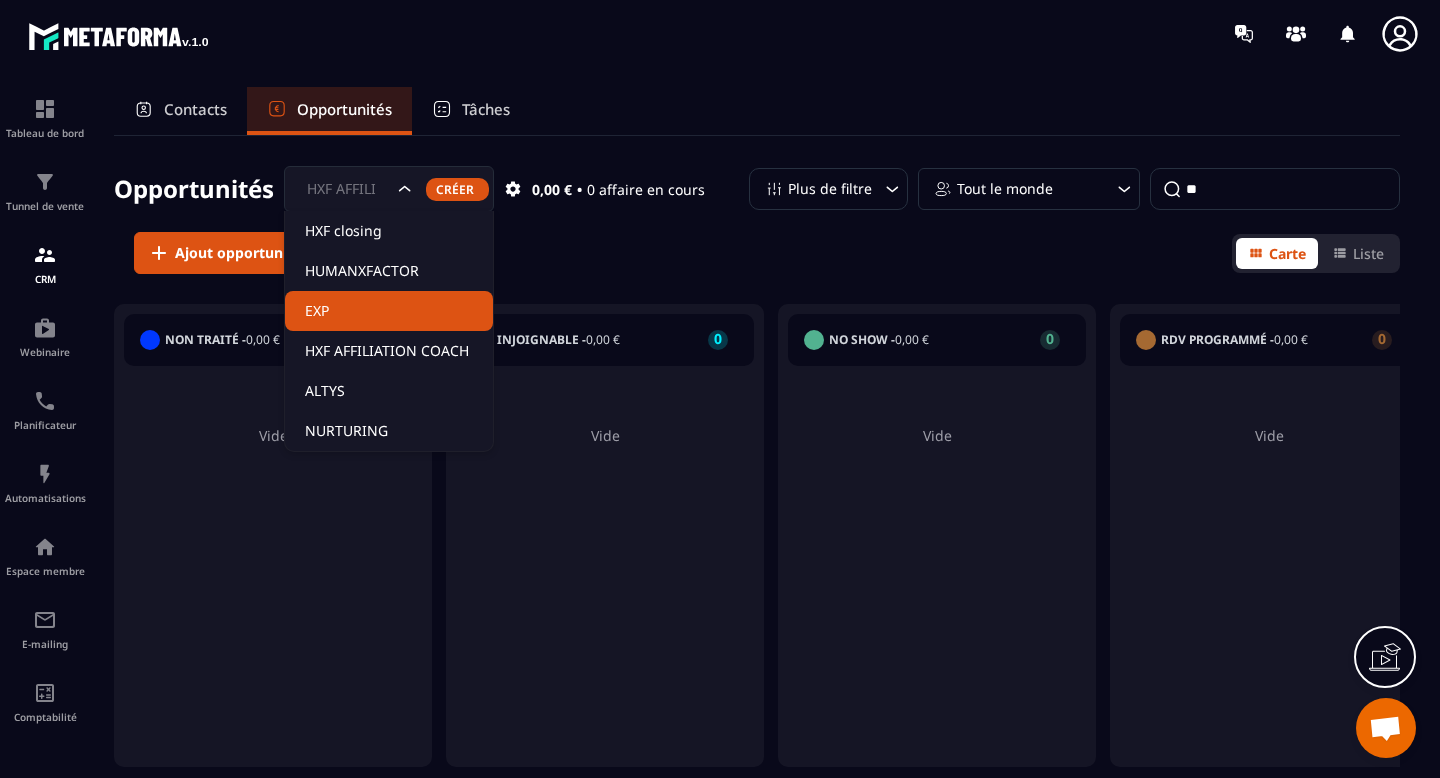 click on "EXP" 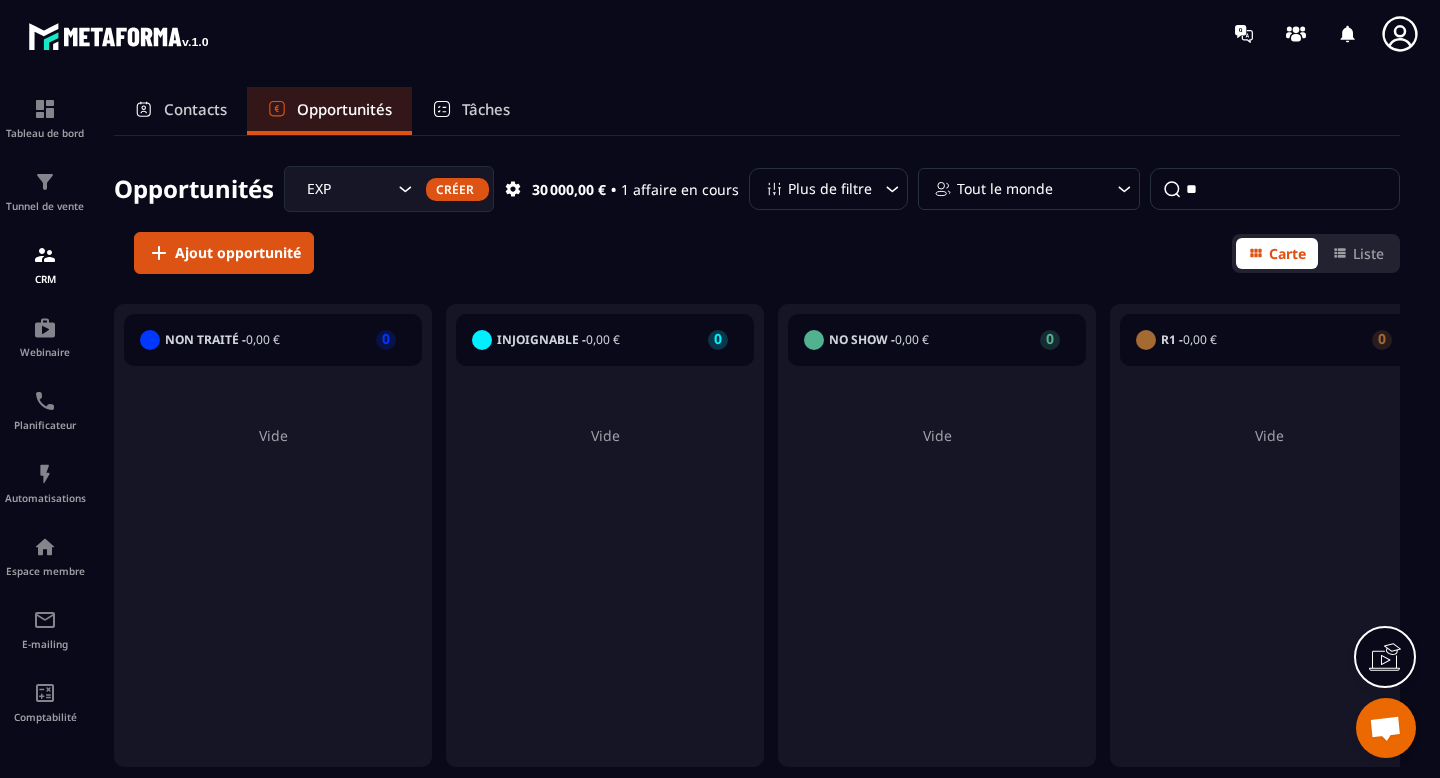 click 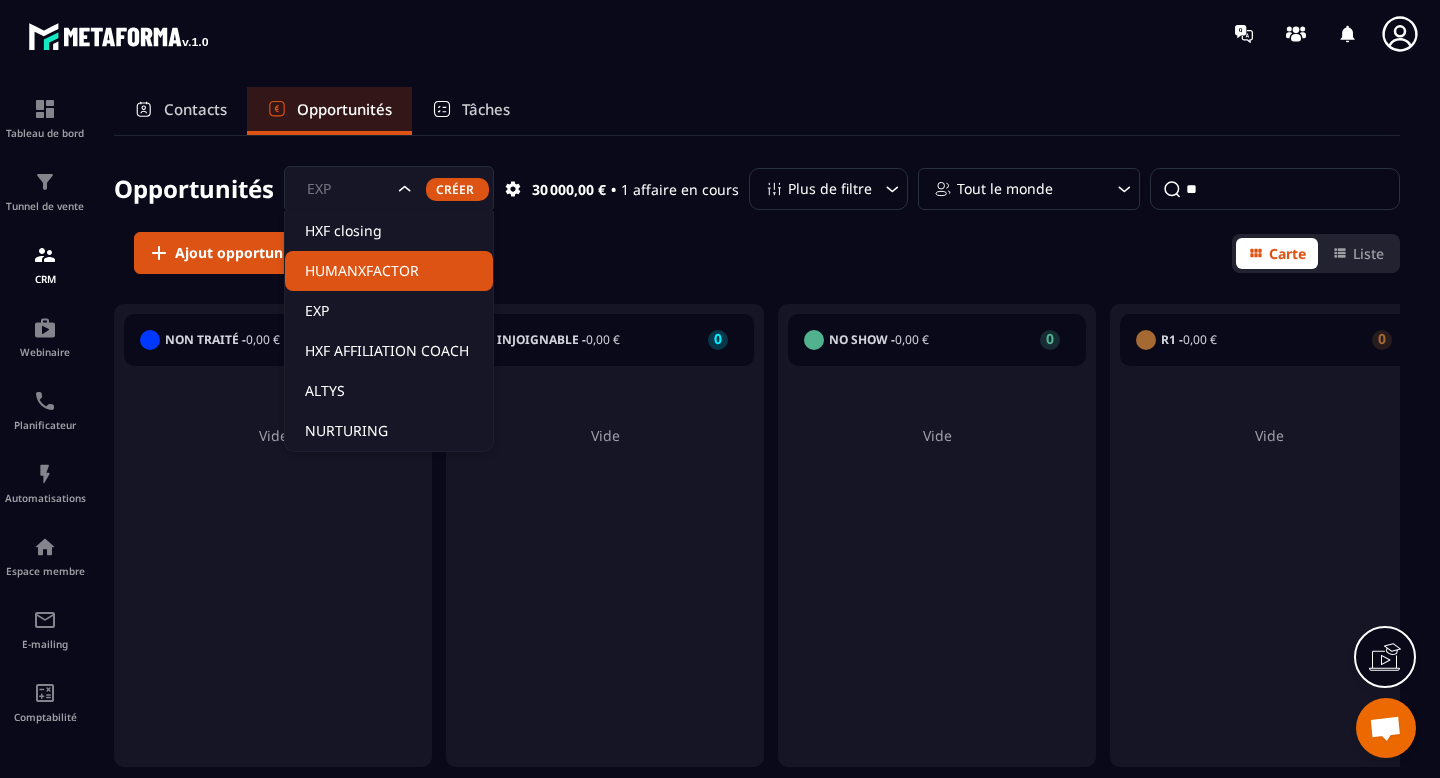 click on "HUMANXFACTOR" 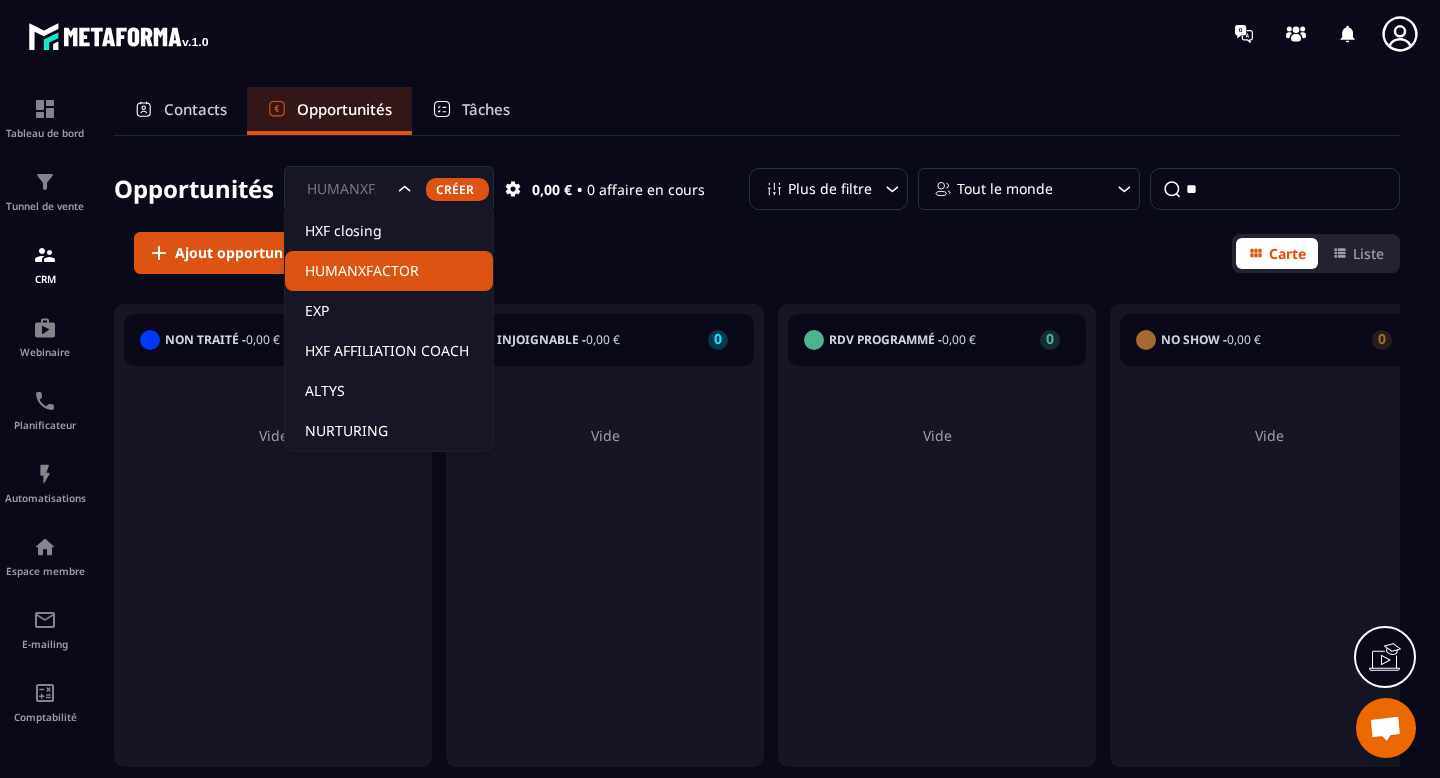 click 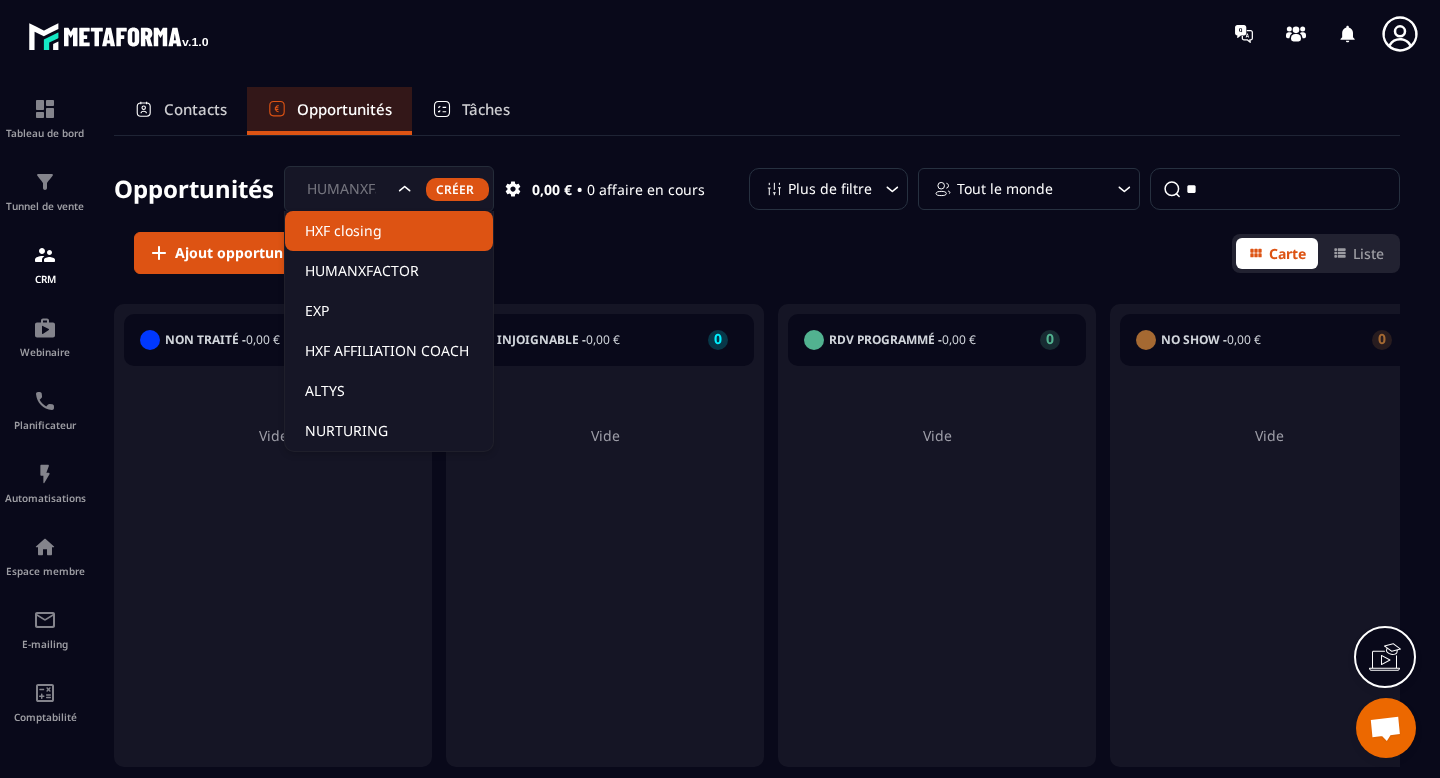 click on "HXF closing" 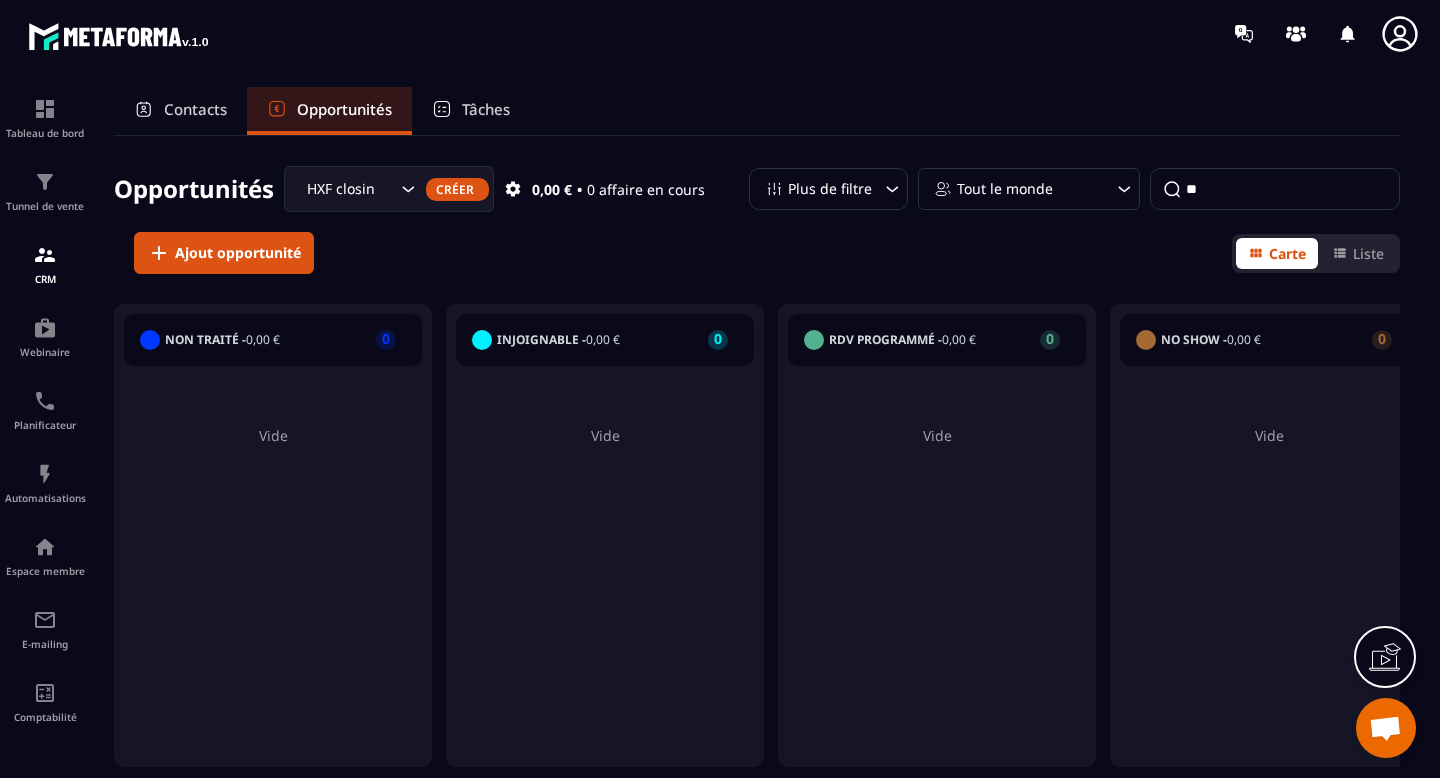 click 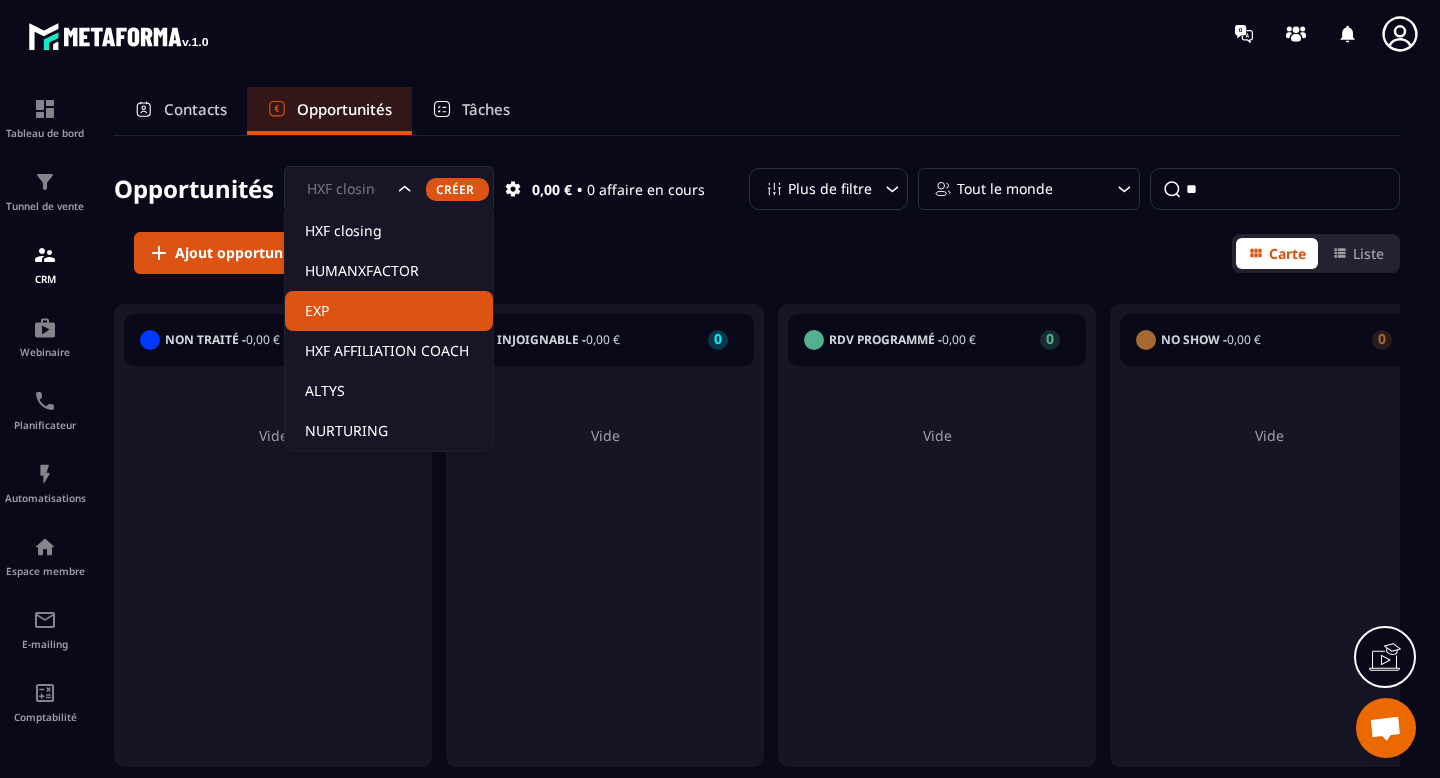 click on "EXP" 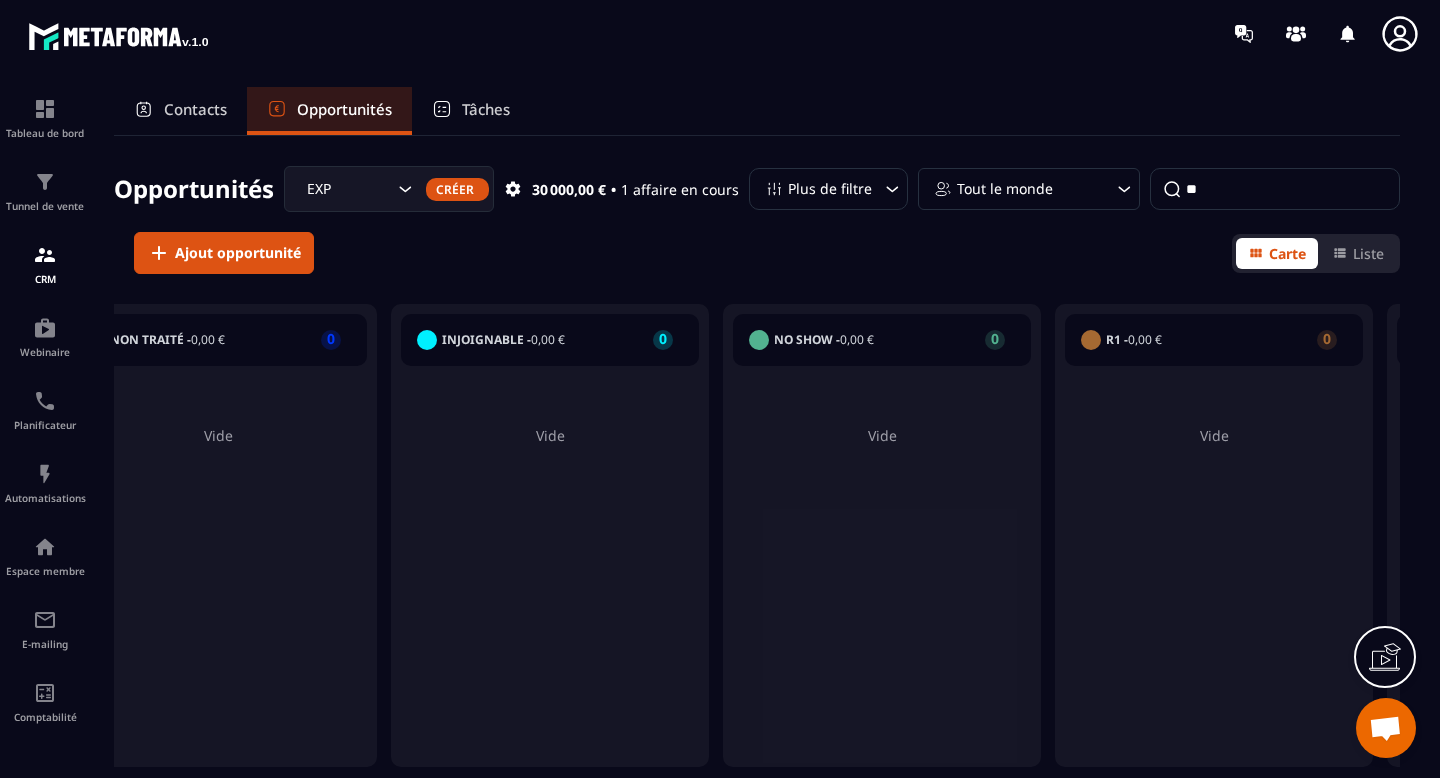 scroll, scrollTop: 0, scrollLeft: 0, axis: both 